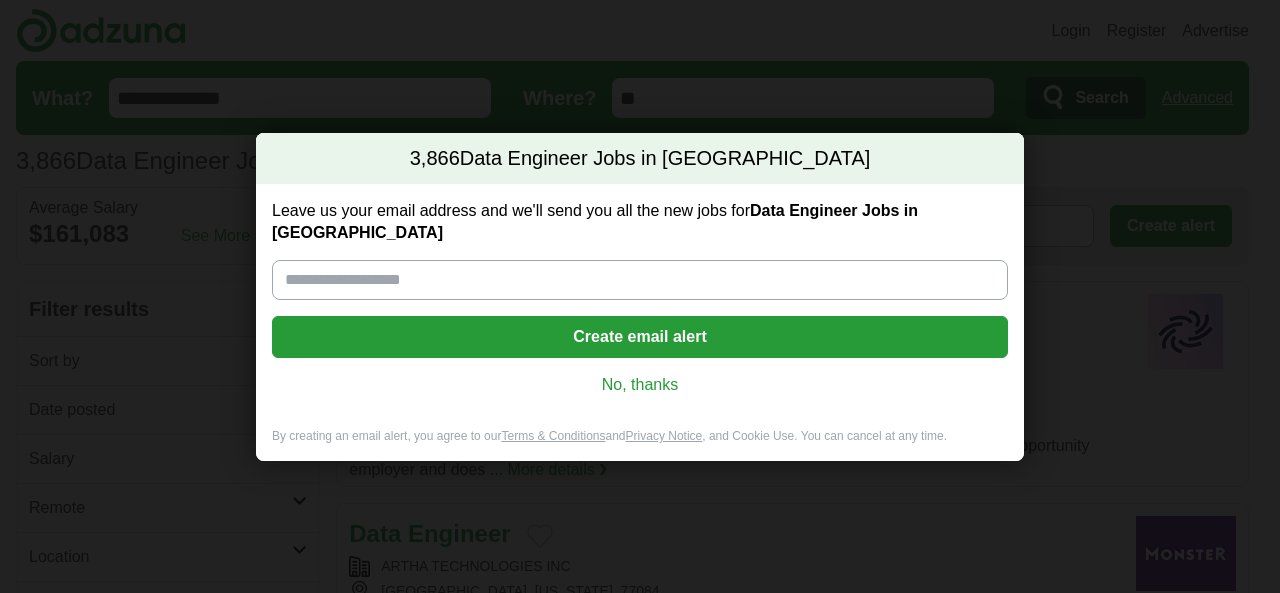 scroll, scrollTop: 0, scrollLeft: 0, axis: both 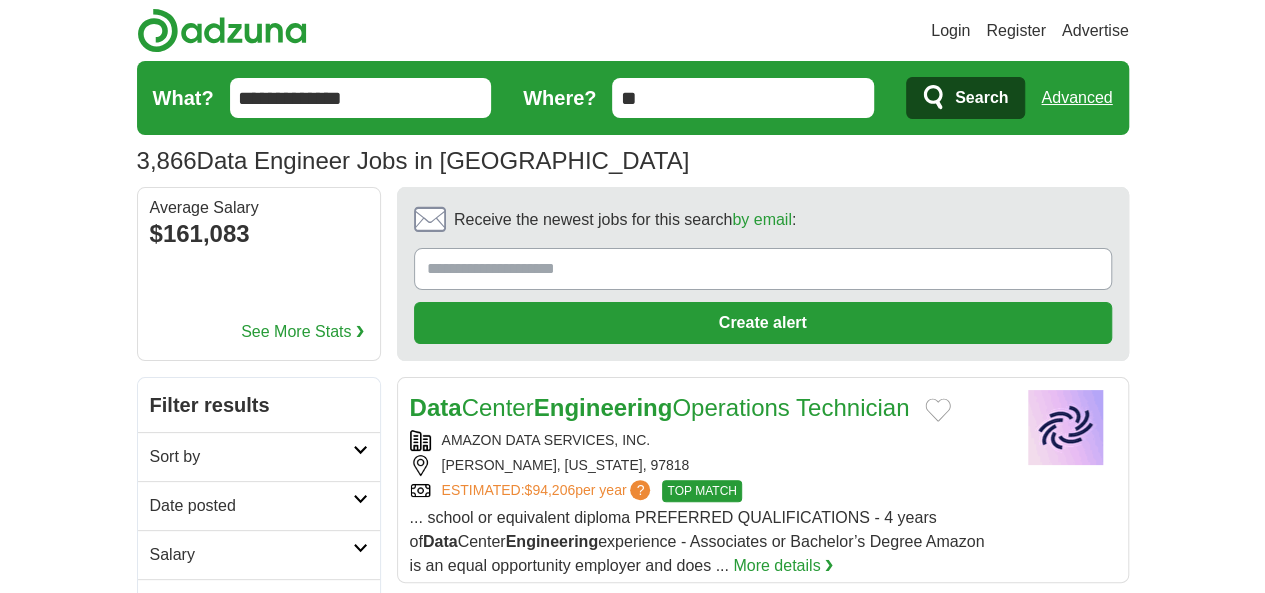 click on "Remote" at bounding box center (251, 604) 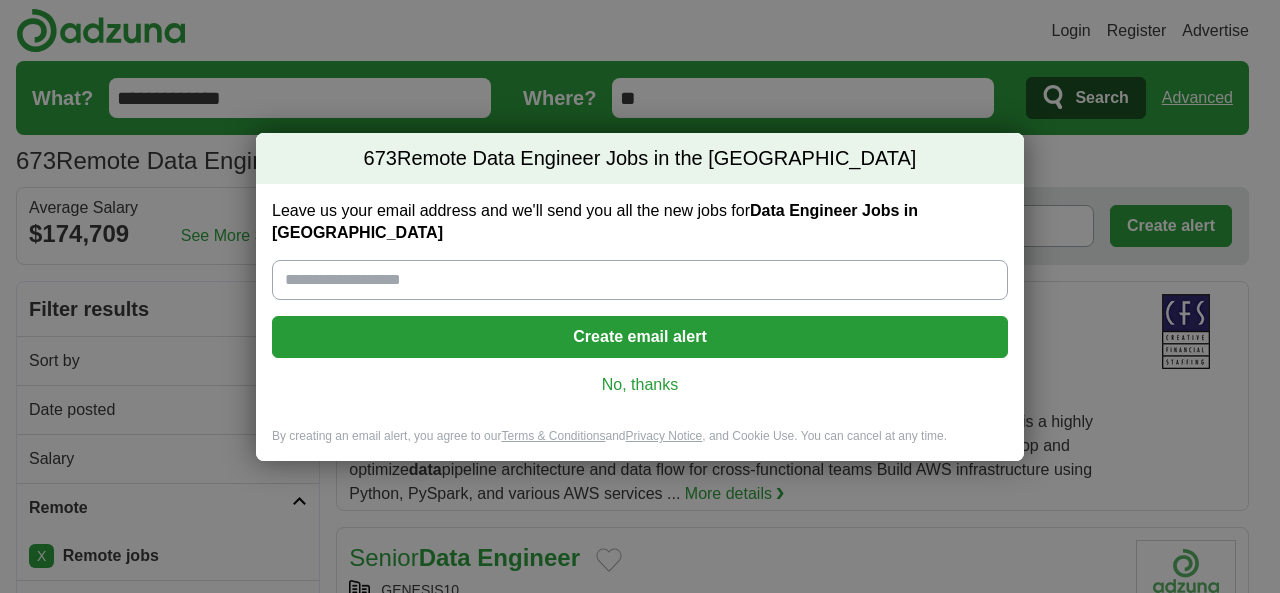 scroll, scrollTop: 0, scrollLeft: 0, axis: both 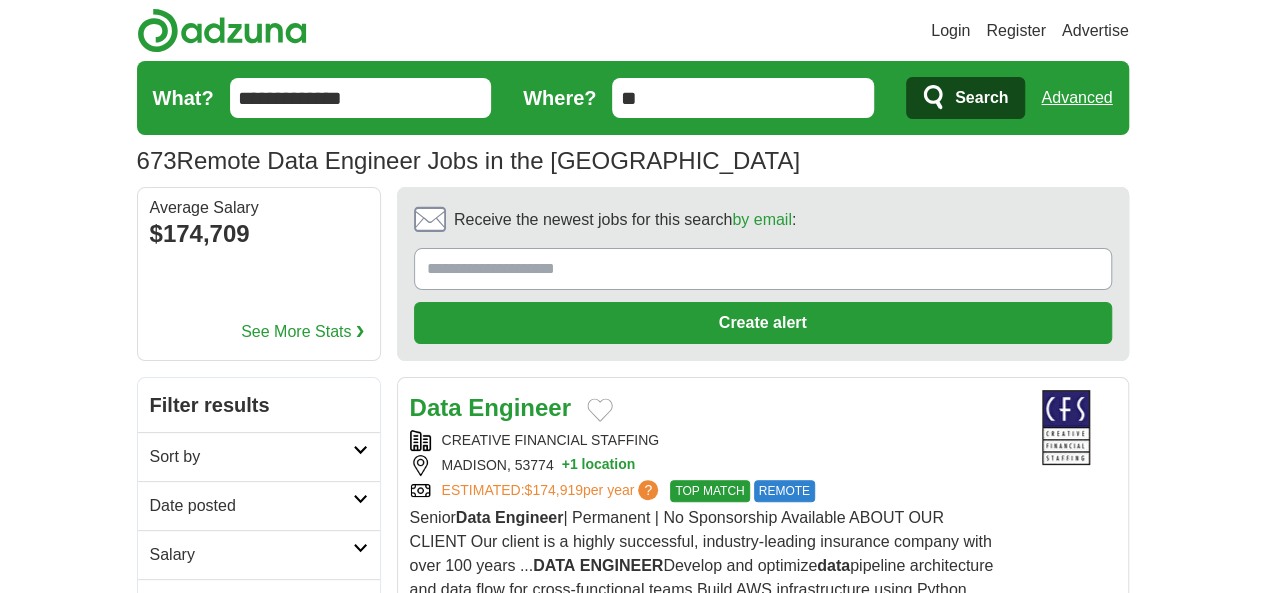 click on "Date posted" at bounding box center (251, 506) 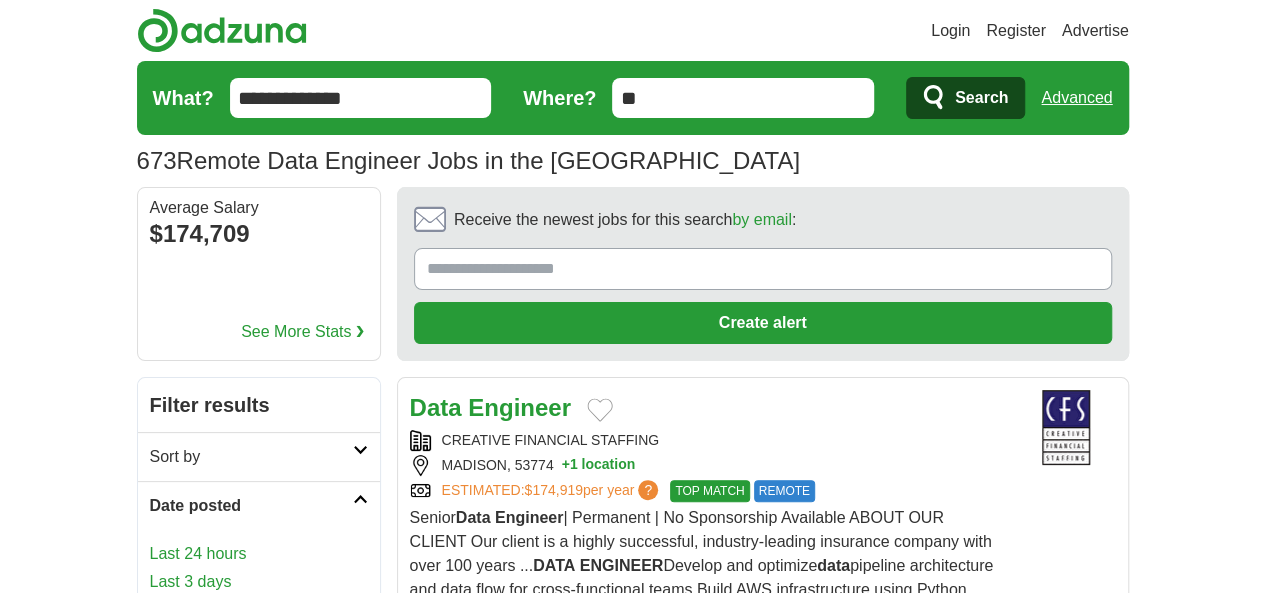 click on "Last 24 hours" at bounding box center (259, 554) 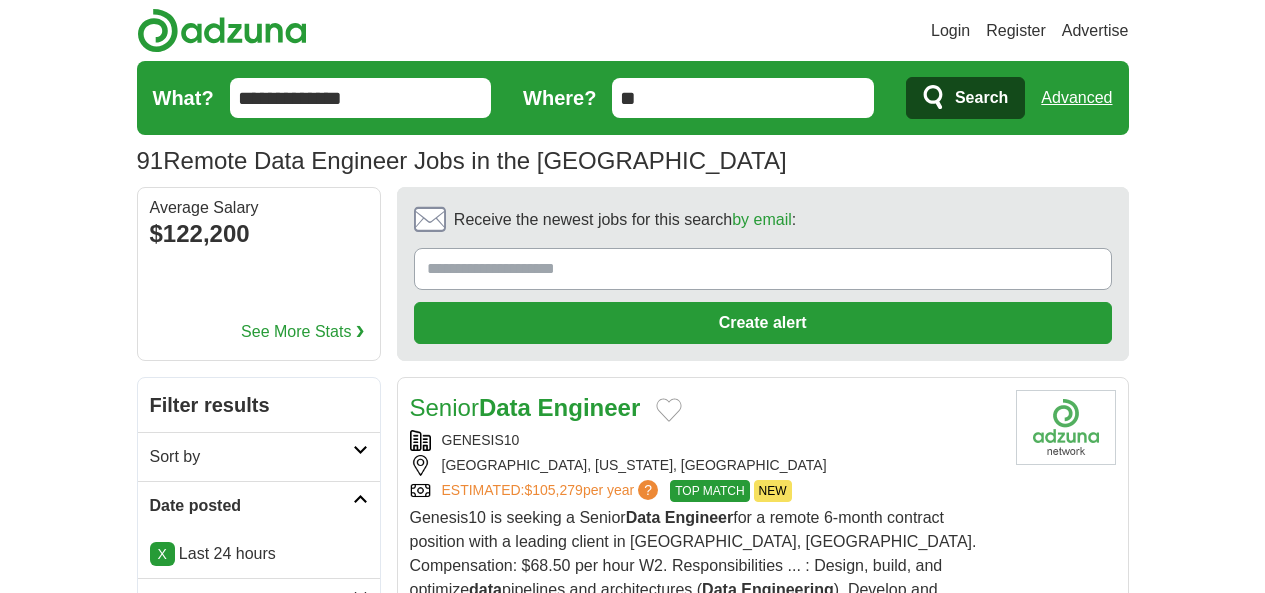 scroll, scrollTop: 400, scrollLeft: 0, axis: vertical 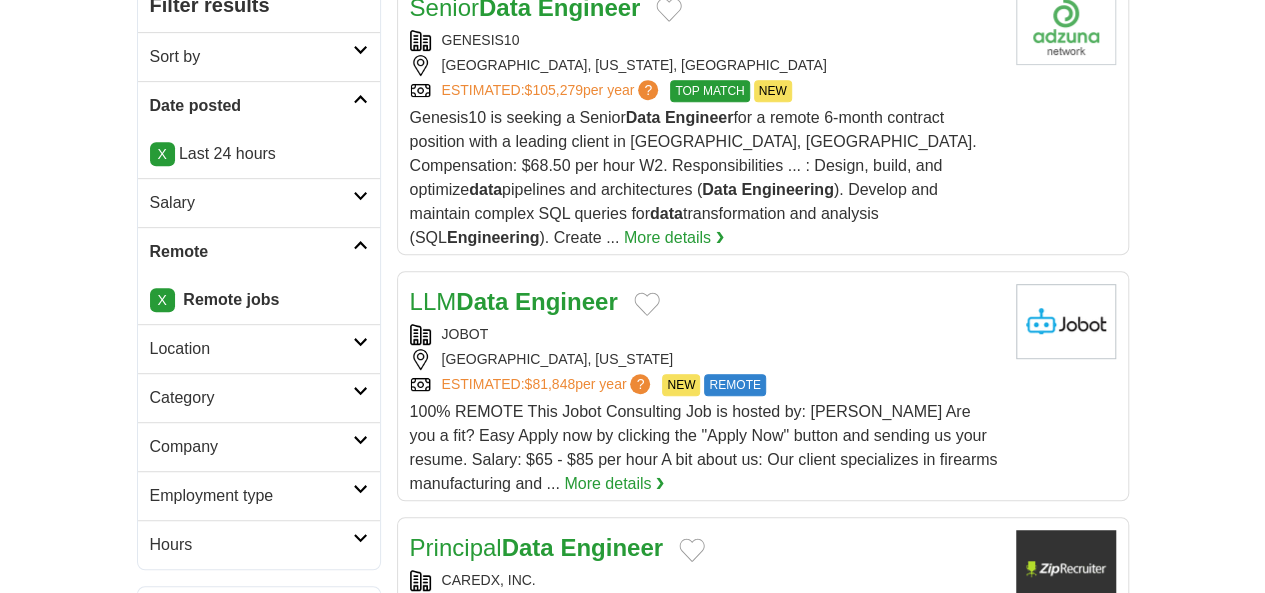 click on "CAREDX, INC." at bounding box center (705, 580) 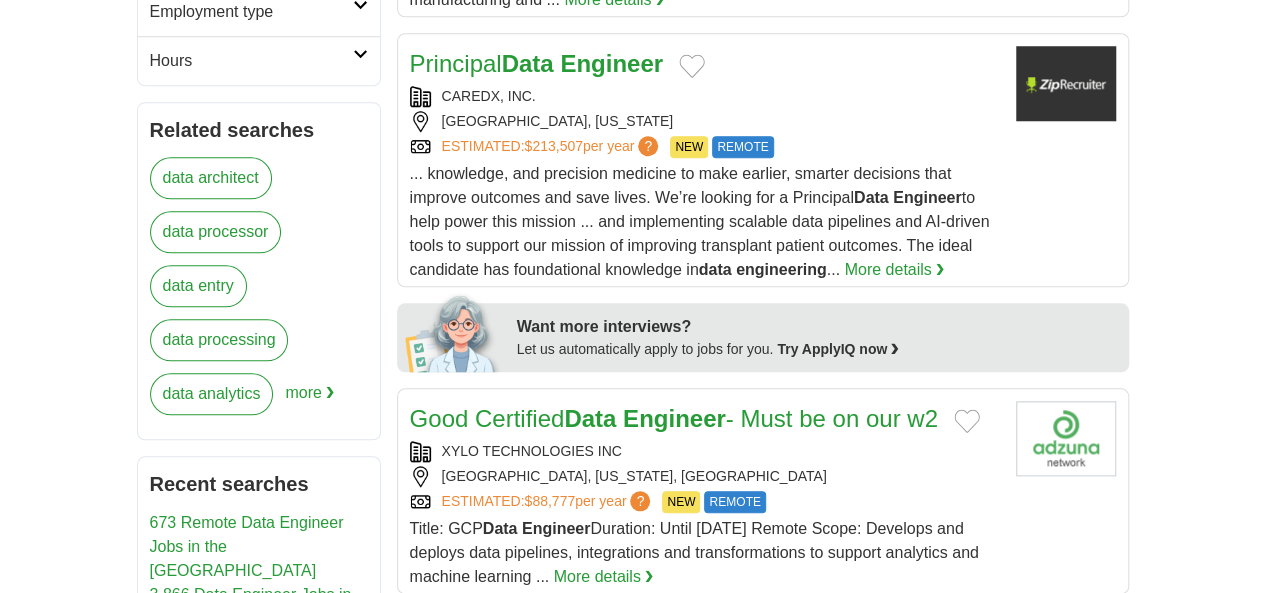 scroll, scrollTop: 1000, scrollLeft: 0, axis: vertical 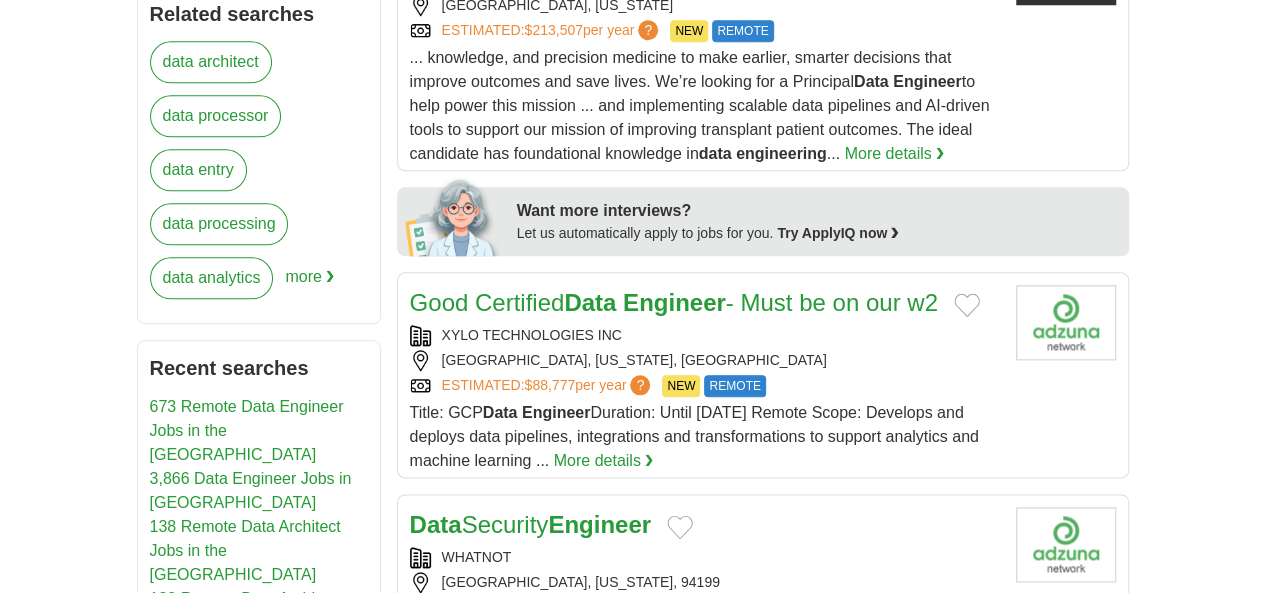 click on "ROCHESTER, MINNESOTA, UNITED STATES" at bounding box center (705, 360) 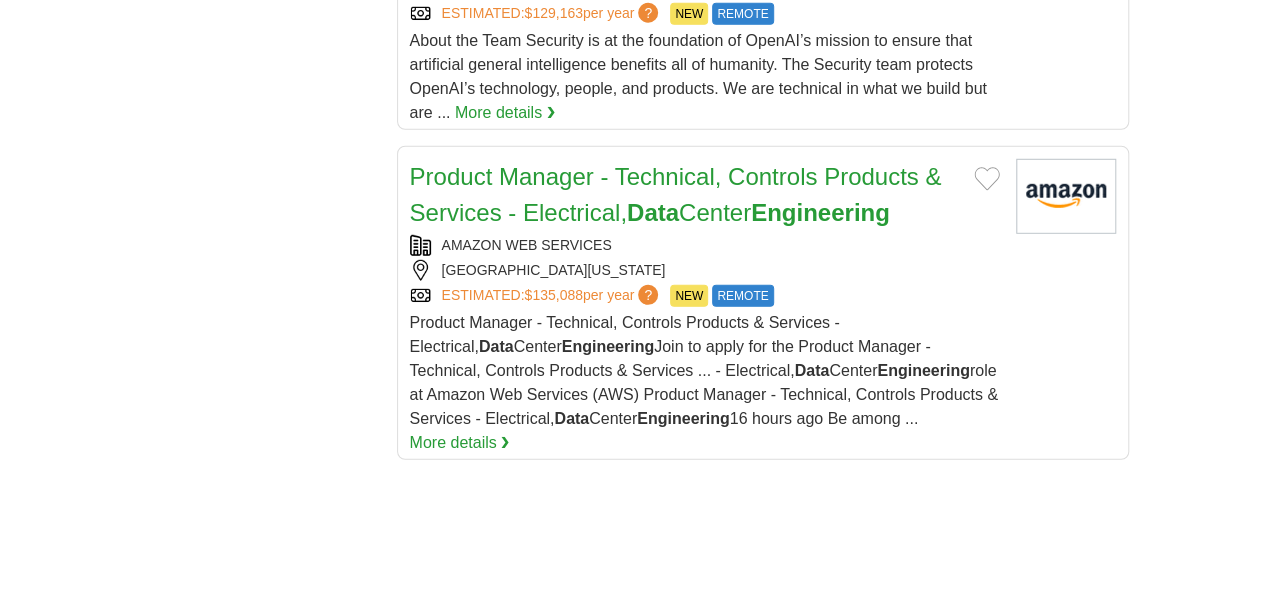 scroll, scrollTop: 2900, scrollLeft: 0, axis: vertical 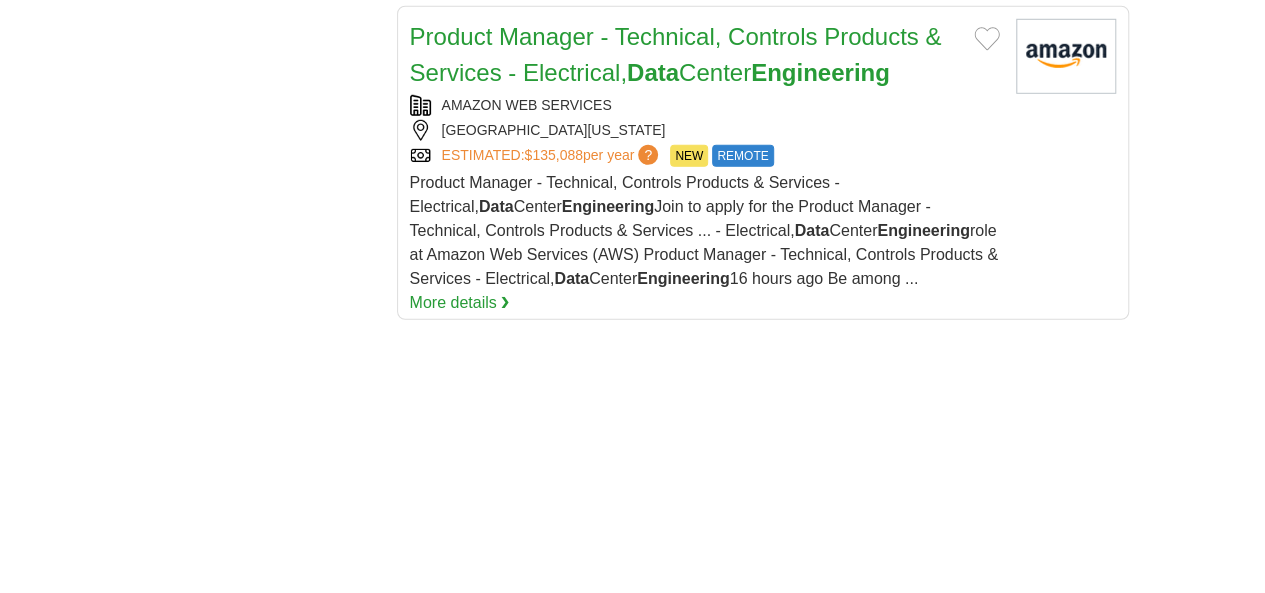 click on "2" at bounding box center (652, 1078) 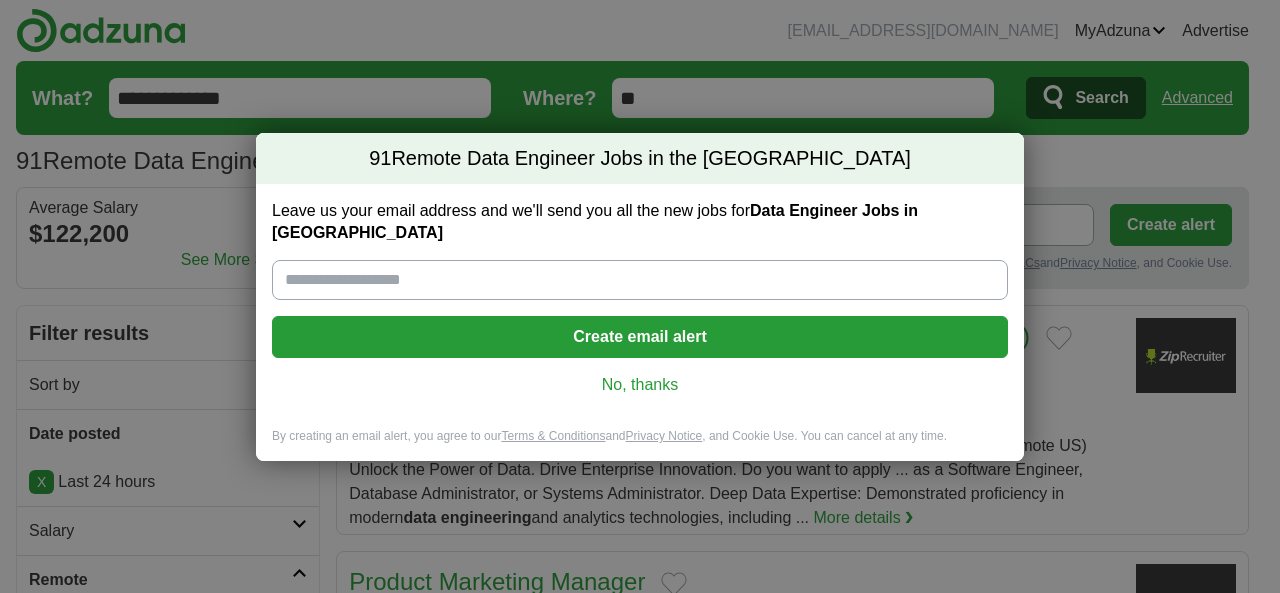 scroll, scrollTop: 0, scrollLeft: 0, axis: both 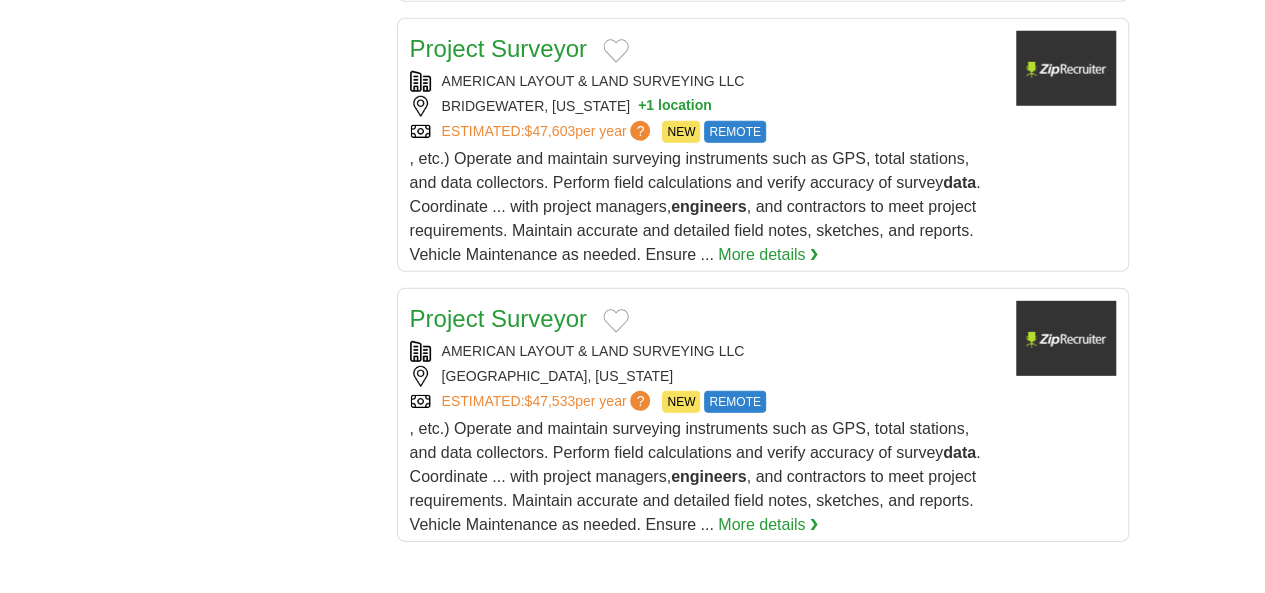 click on "3" at bounding box center (753, 1070) 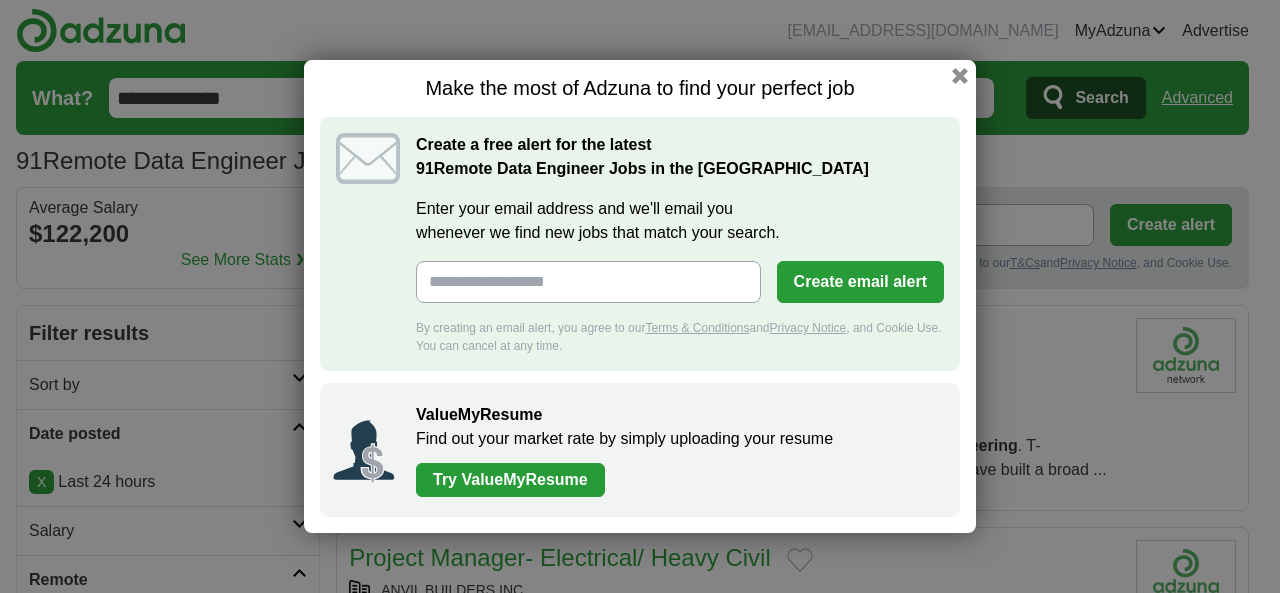 scroll, scrollTop: 0, scrollLeft: 0, axis: both 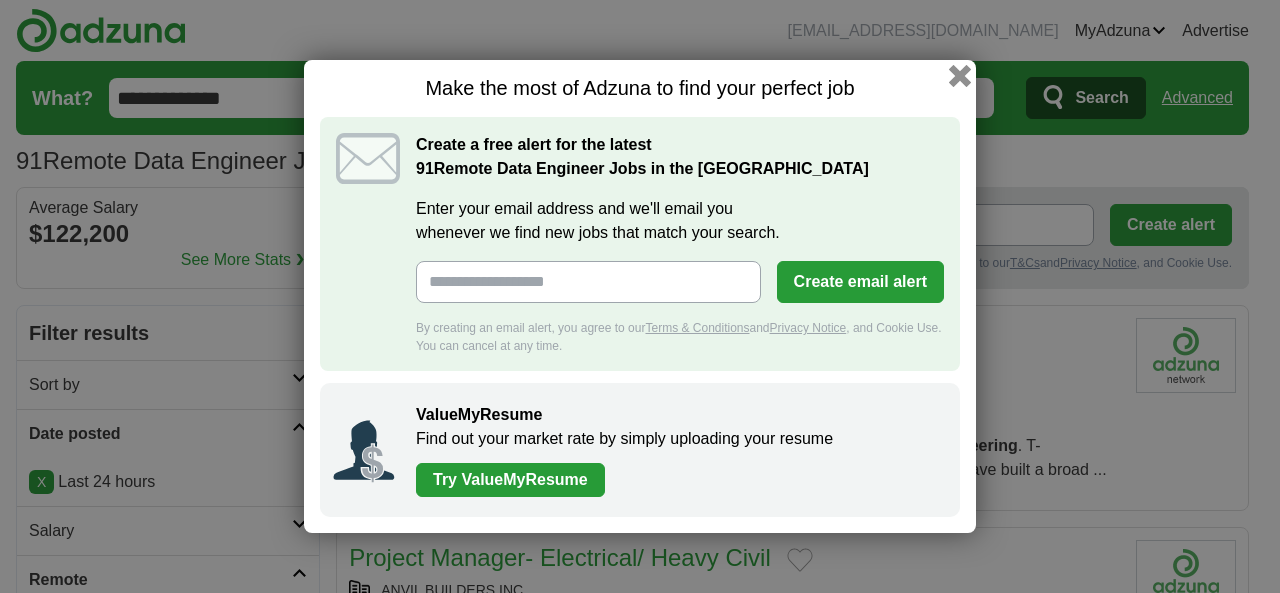click at bounding box center [960, 76] 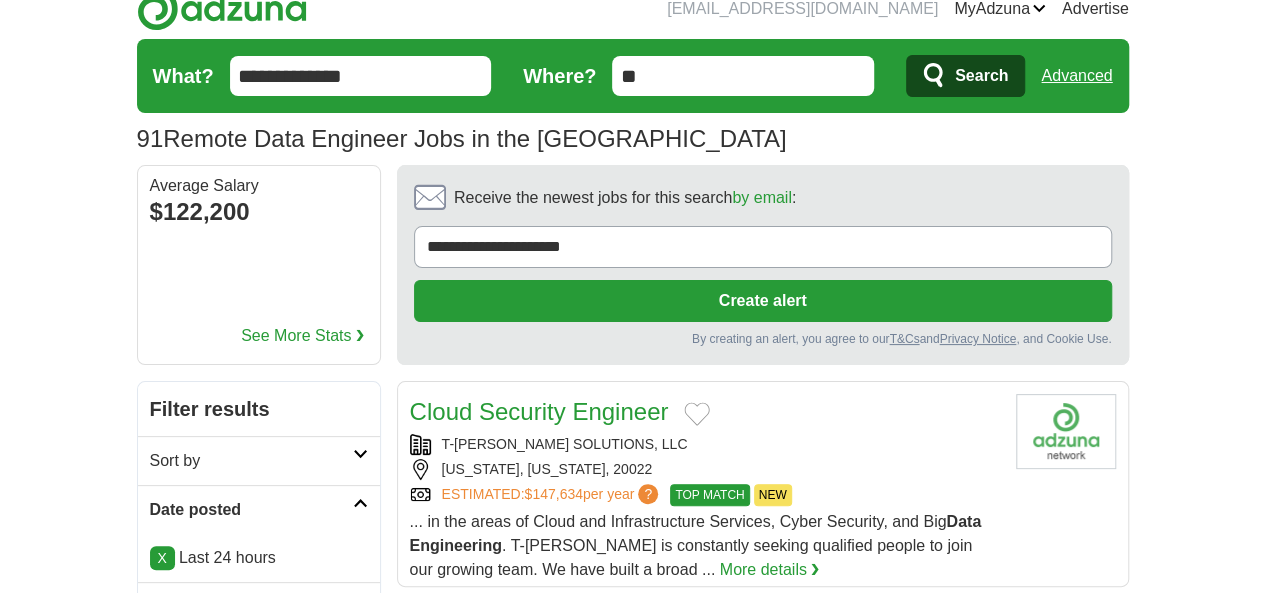 scroll, scrollTop: 0, scrollLeft: 0, axis: both 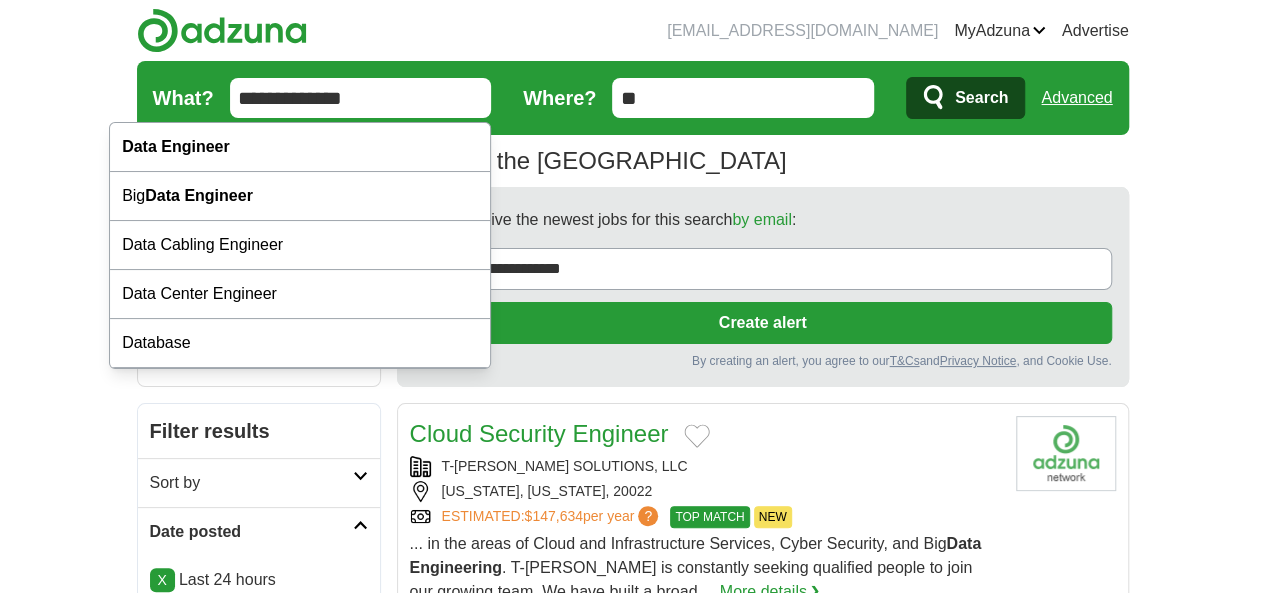drag, startPoint x: 276, startPoint y: 93, endPoint x: 164, endPoint y: 91, distance: 112.01785 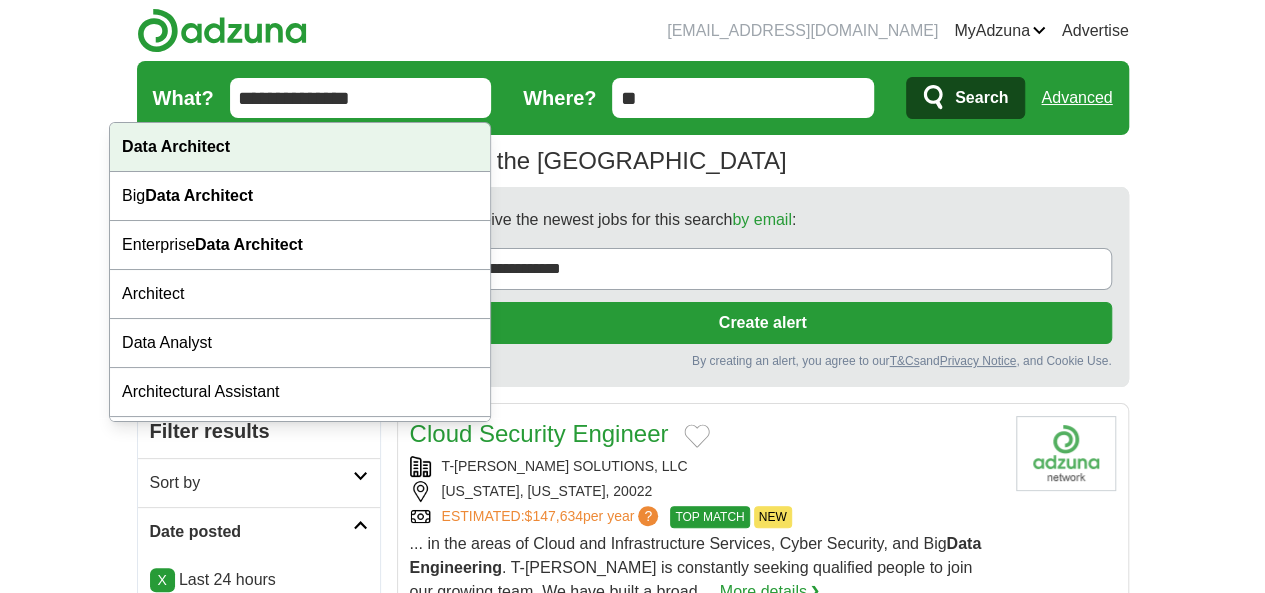 type on "**********" 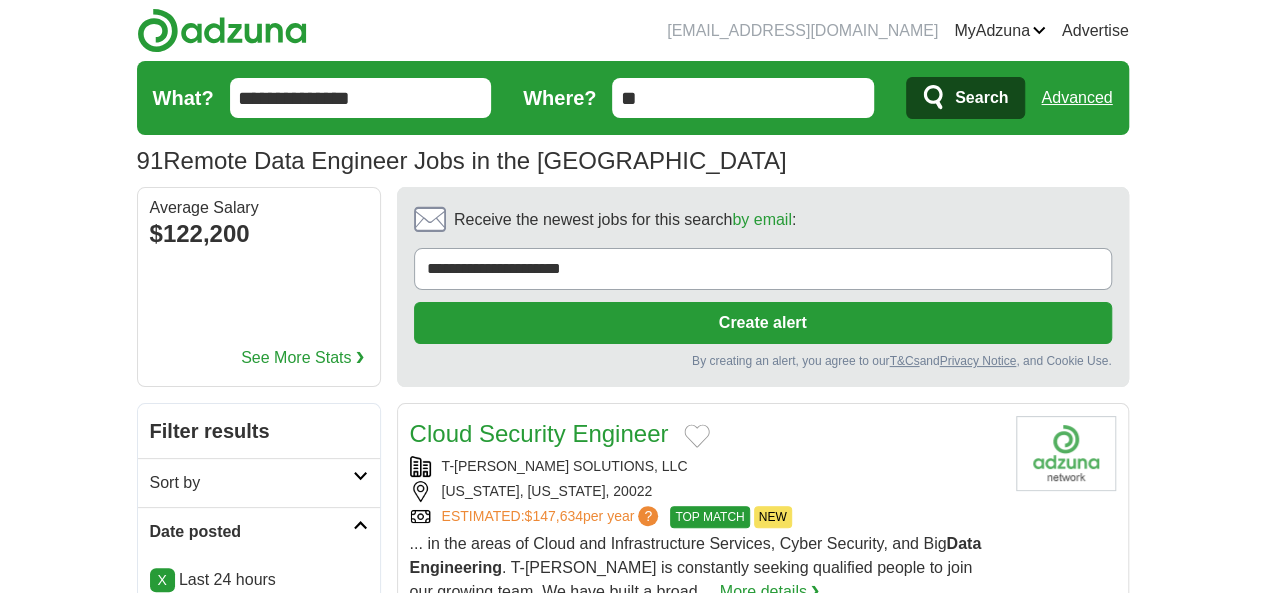 click 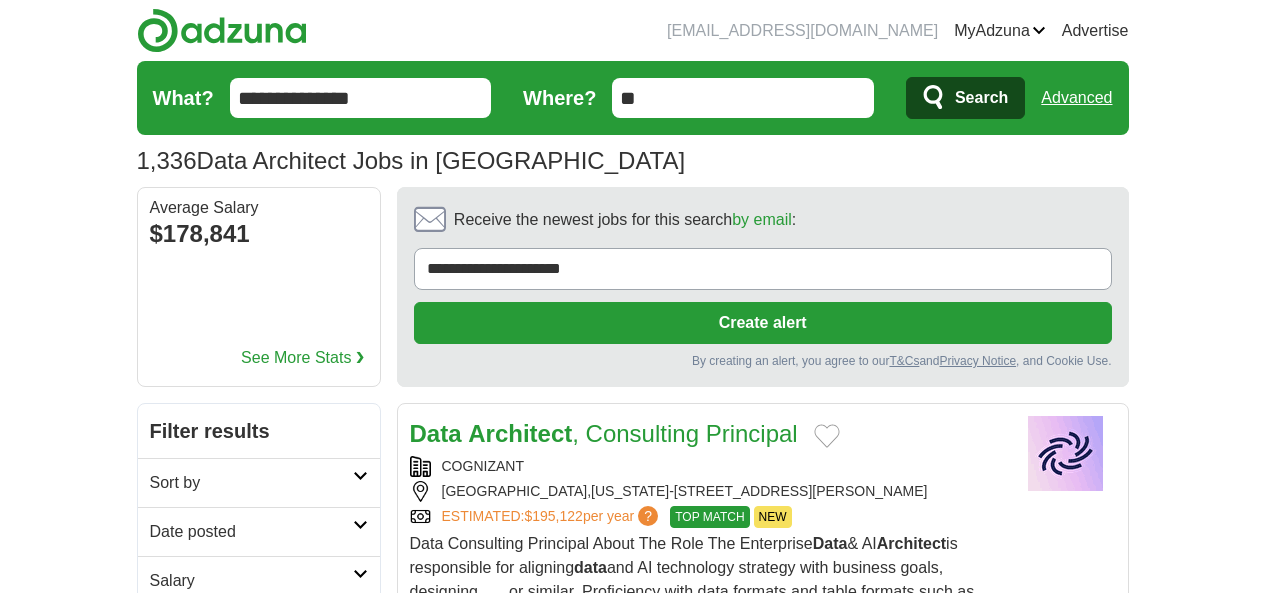 scroll, scrollTop: 0, scrollLeft: 0, axis: both 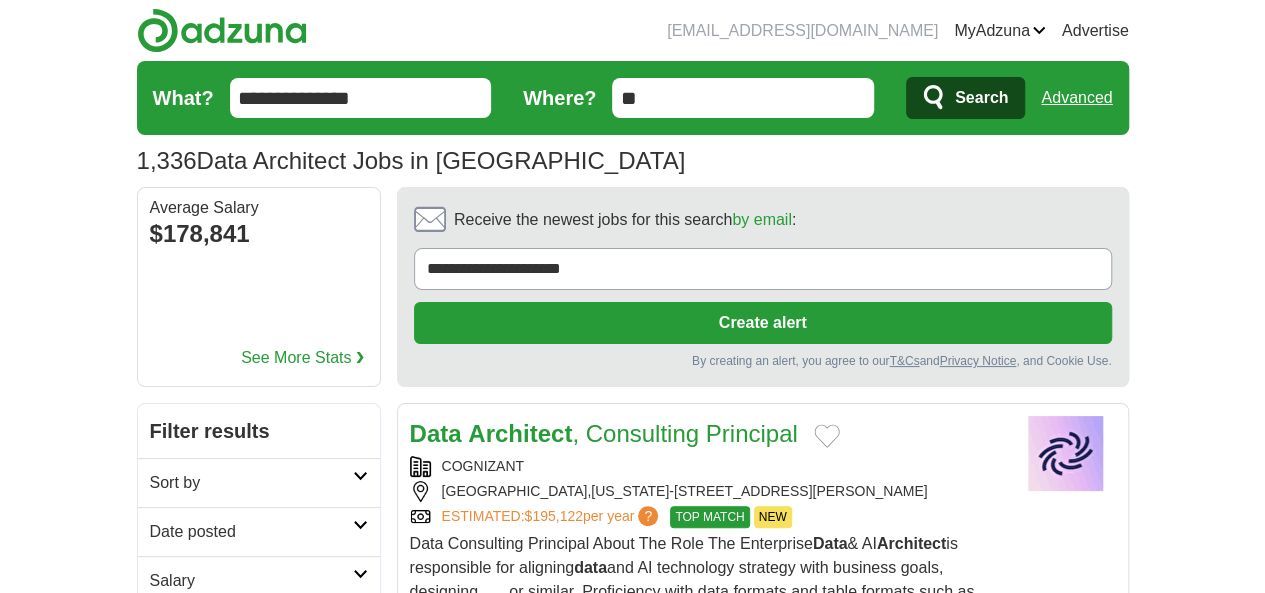 drag, startPoint x: 0, startPoint y: 0, endPoint x: 78, endPoint y: 530, distance: 535.70886 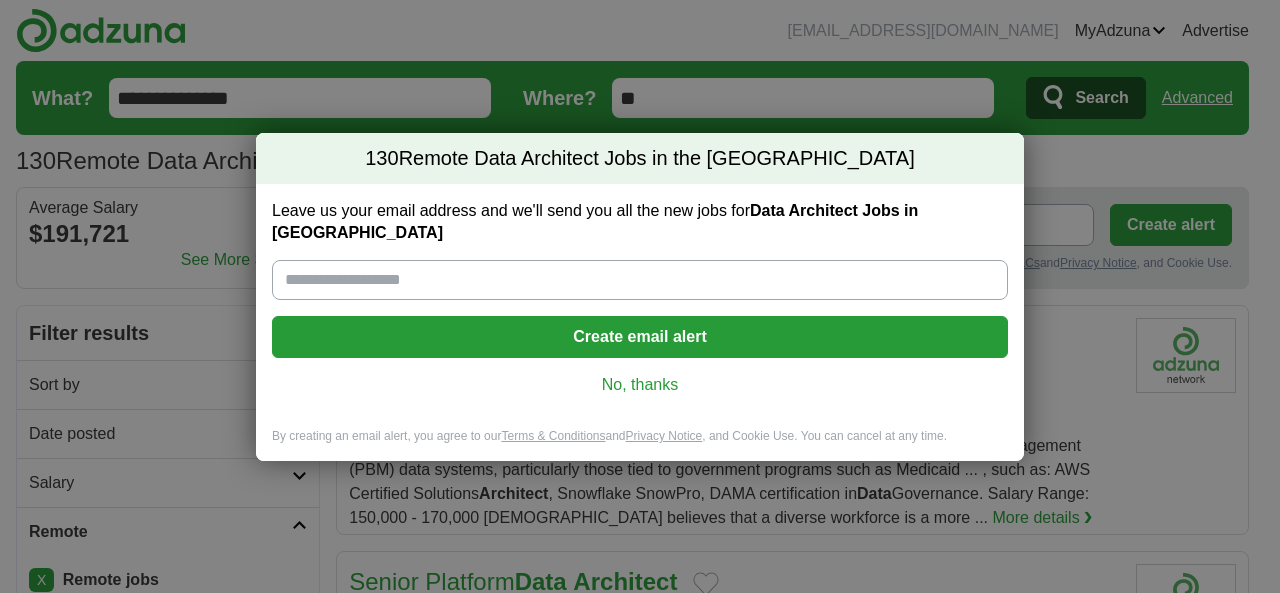 scroll, scrollTop: 0, scrollLeft: 0, axis: both 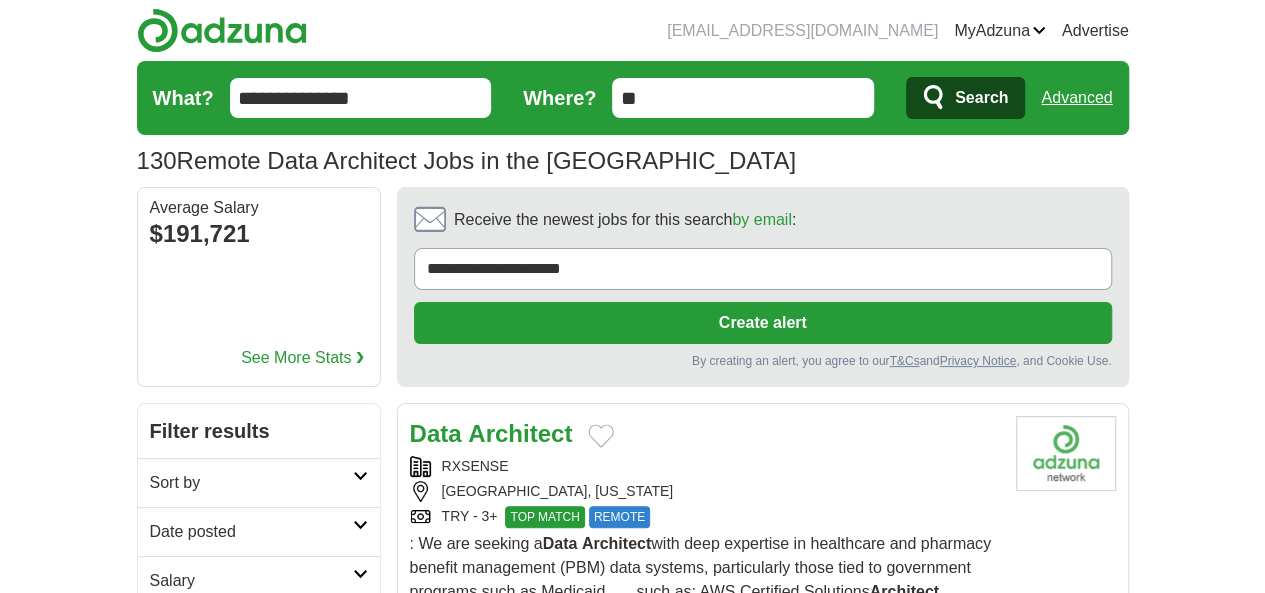 click on "Date posted" at bounding box center [251, 532] 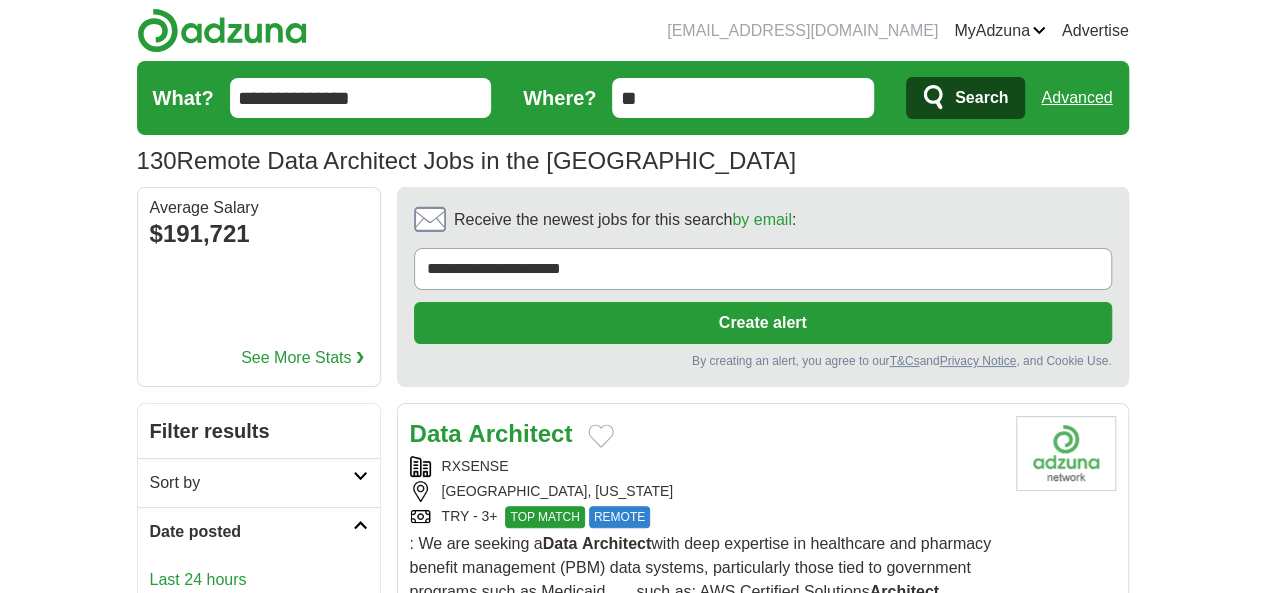 click on "Last 24 hours" at bounding box center (259, 580) 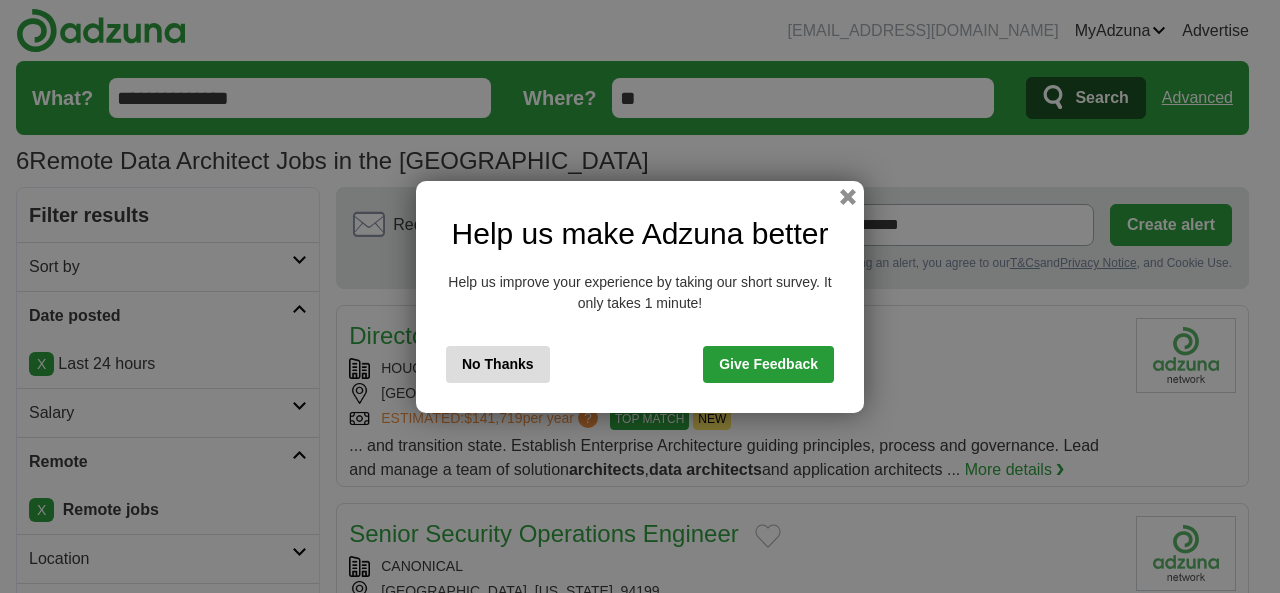 scroll, scrollTop: 0, scrollLeft: 0, axis: both 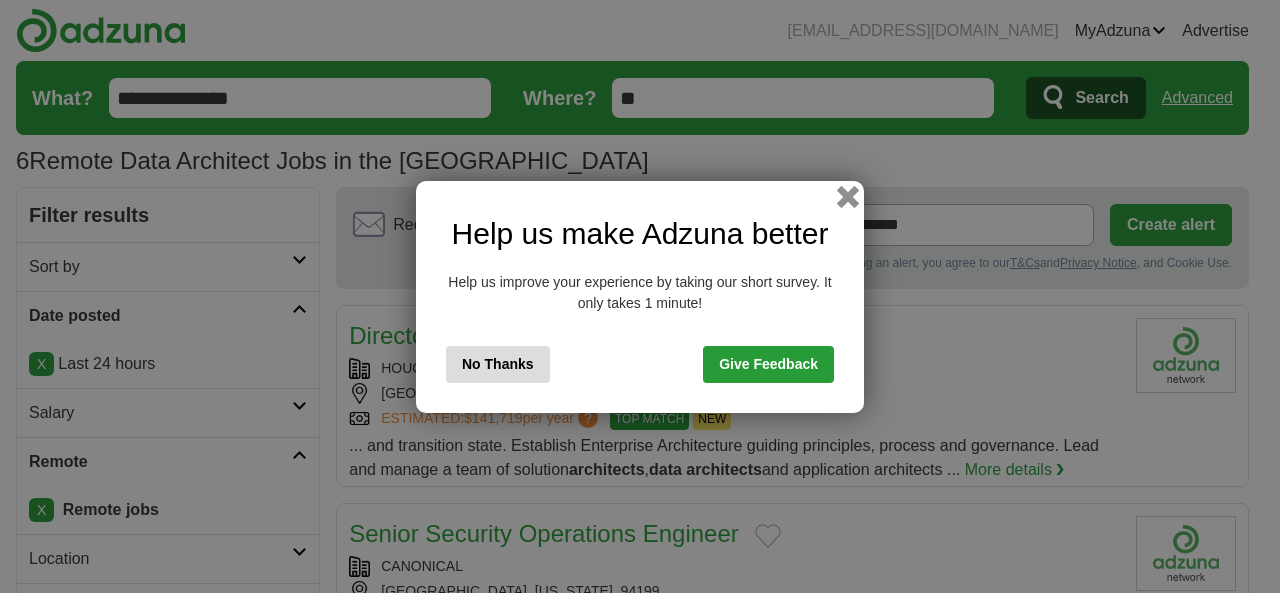 click at bounding box center (848, 196) 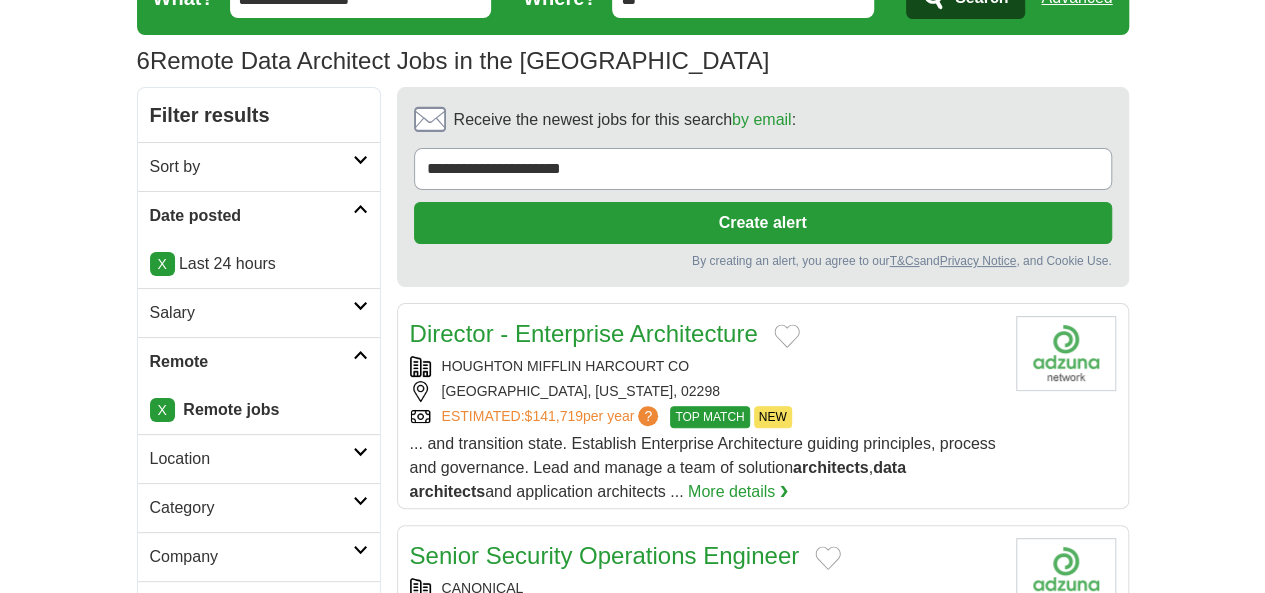 scroll, scrollTop: 0, scrollLeft: 0, axis: both 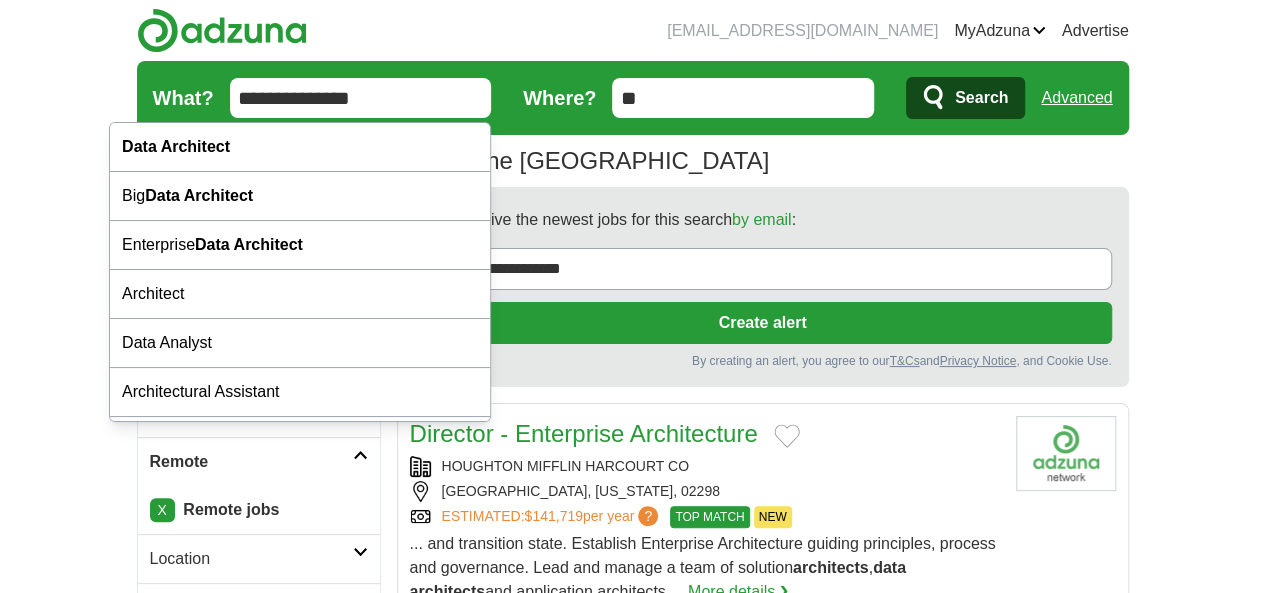 drag, startPoint x: 316, startPoint y: 111, endPoint x: 175, endPoint y: 111, distance: 141 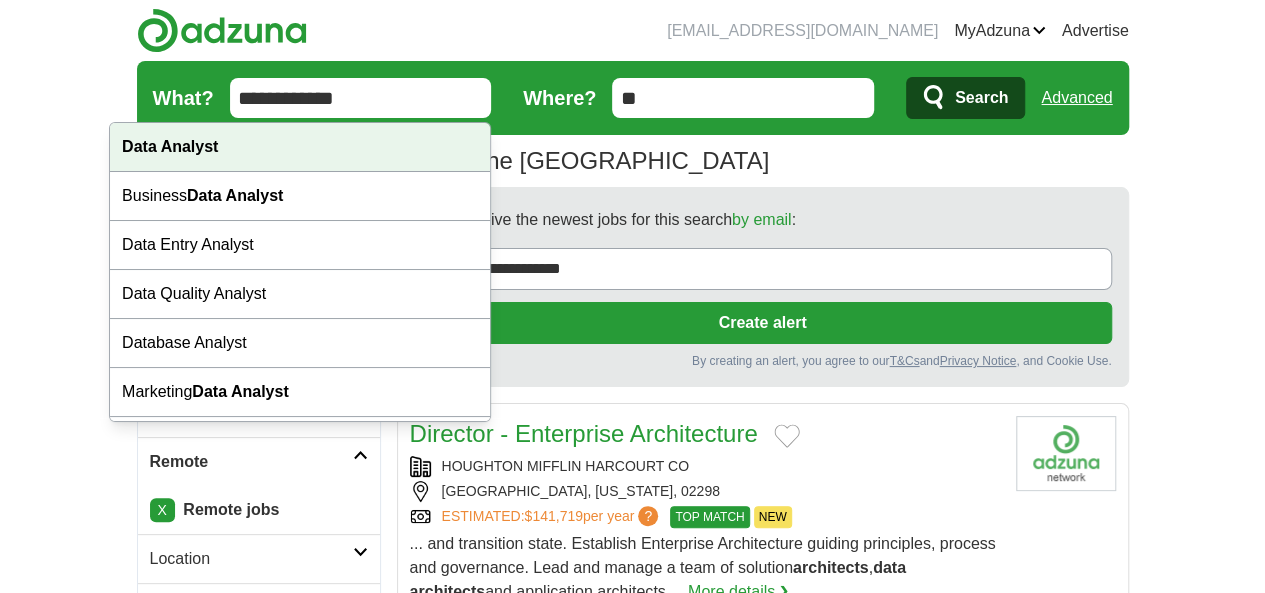 type on "**********" 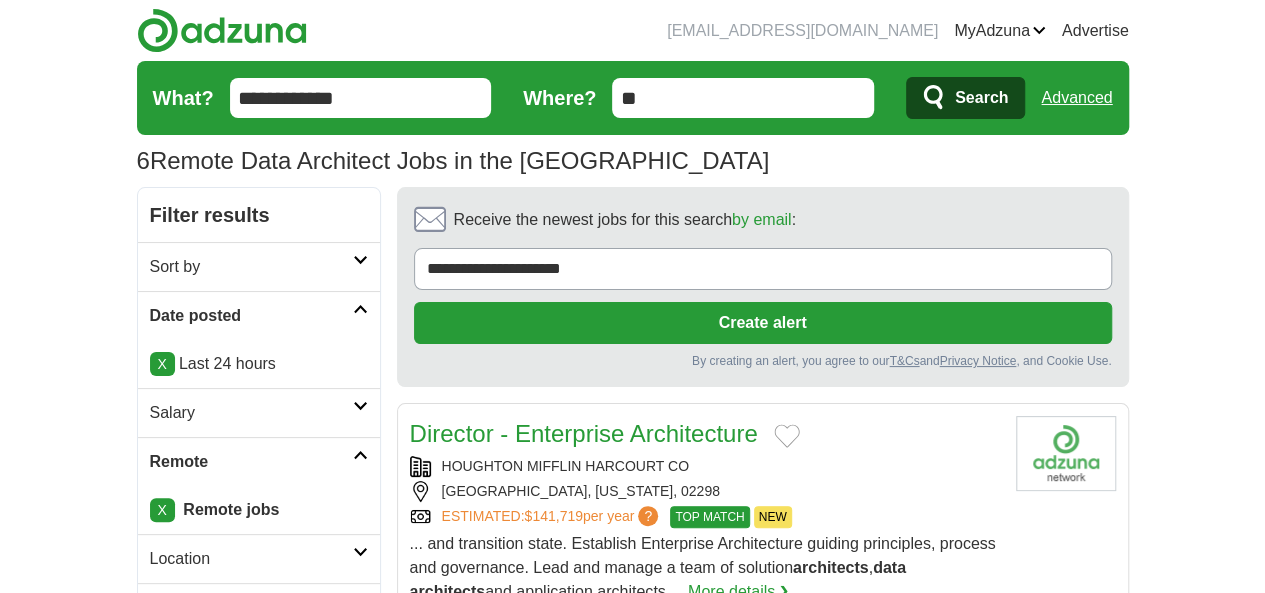 click on "Search" at bounding box center [981, 98] 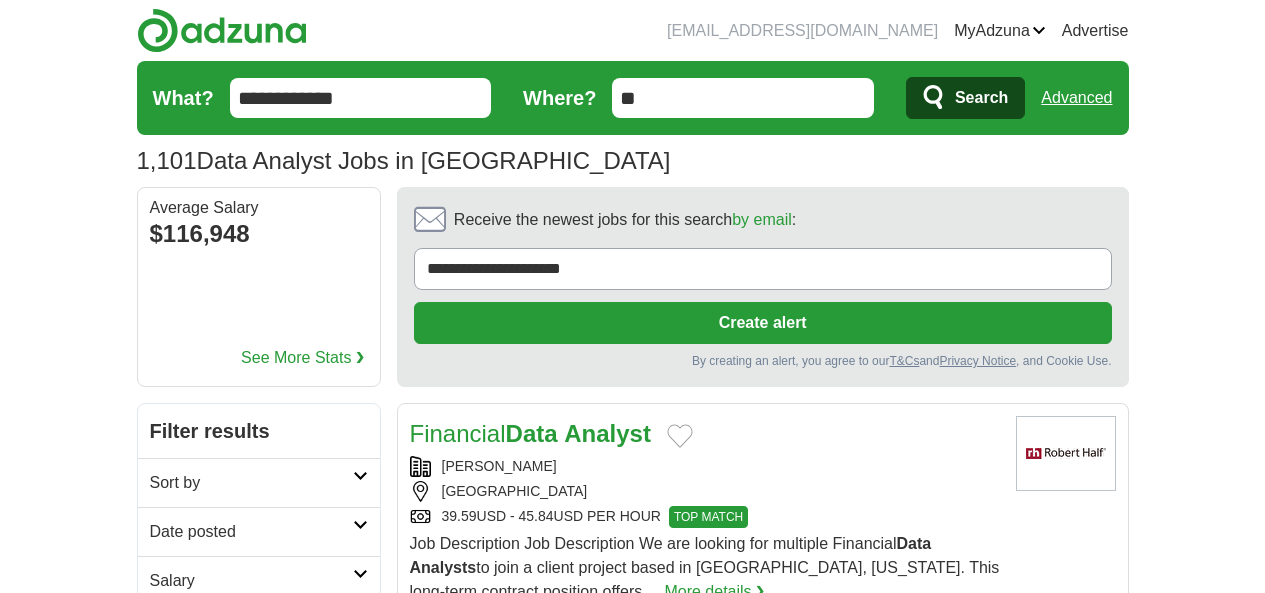 scroll, scrollTop: 0, scrollLeft: 0, axis: both 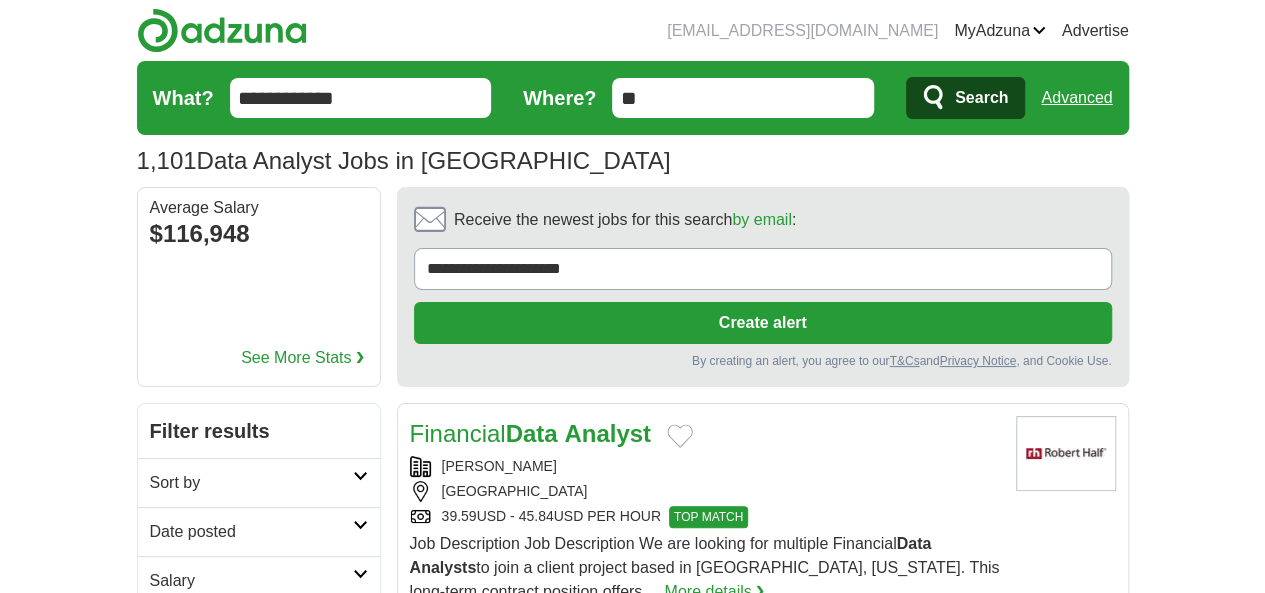 click on "Remote" at bounding box center (251, 630) 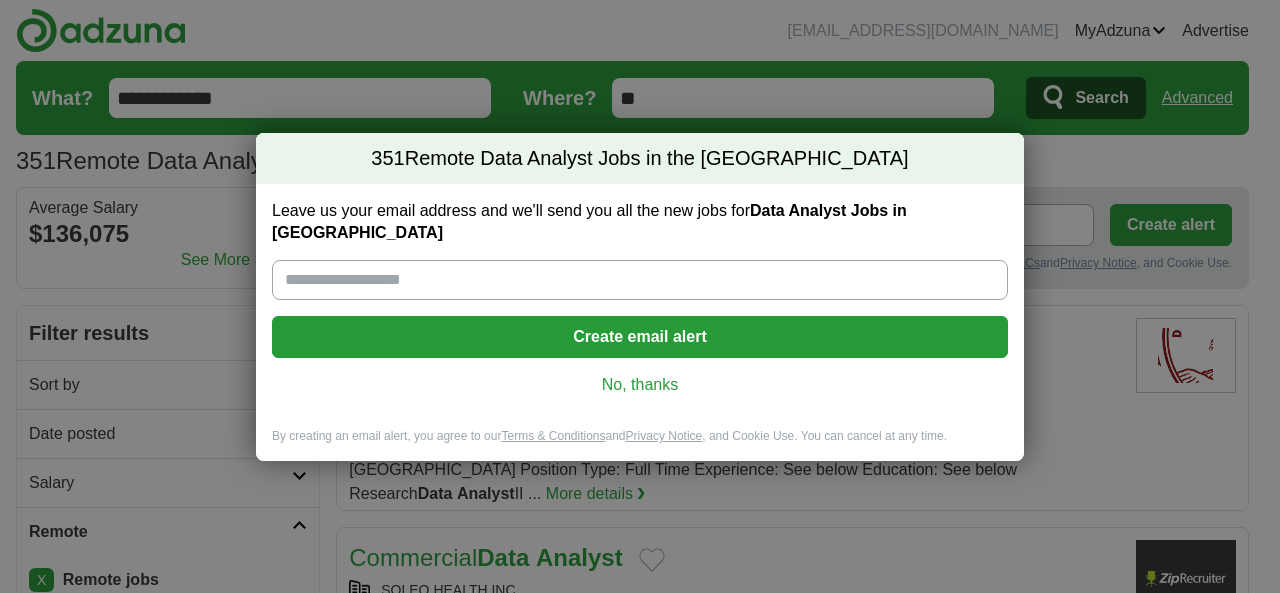 scroll, scrollTop: 0, scrollLeft: 0, axis: both 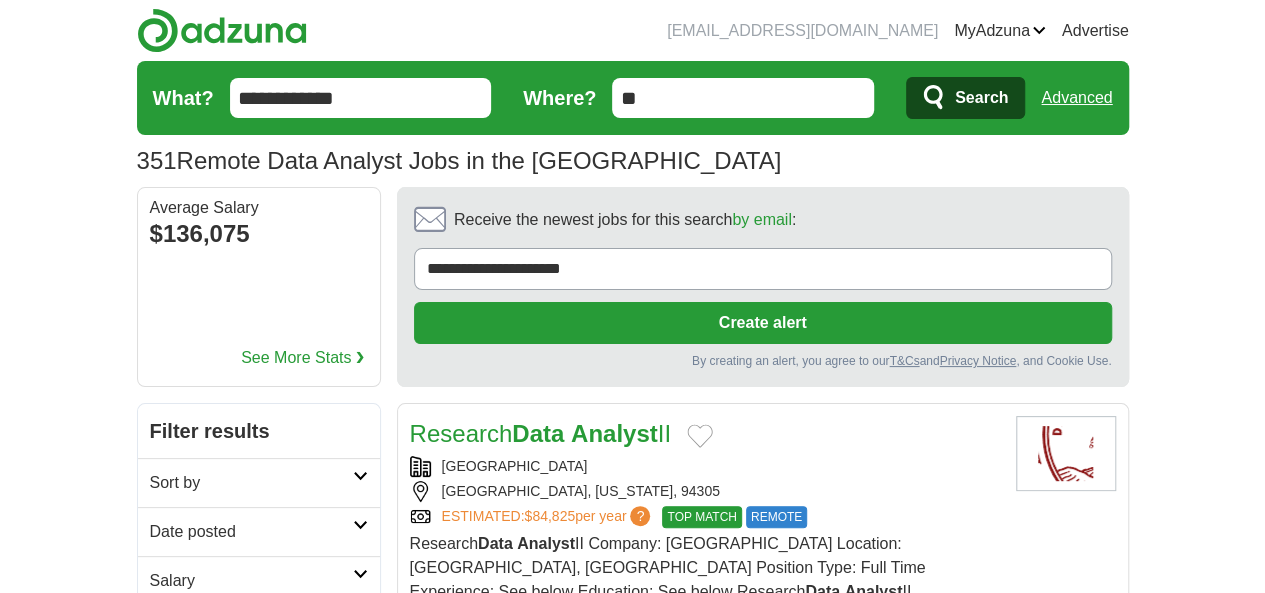 click on "Date posted" at bounding box center (251, 532) 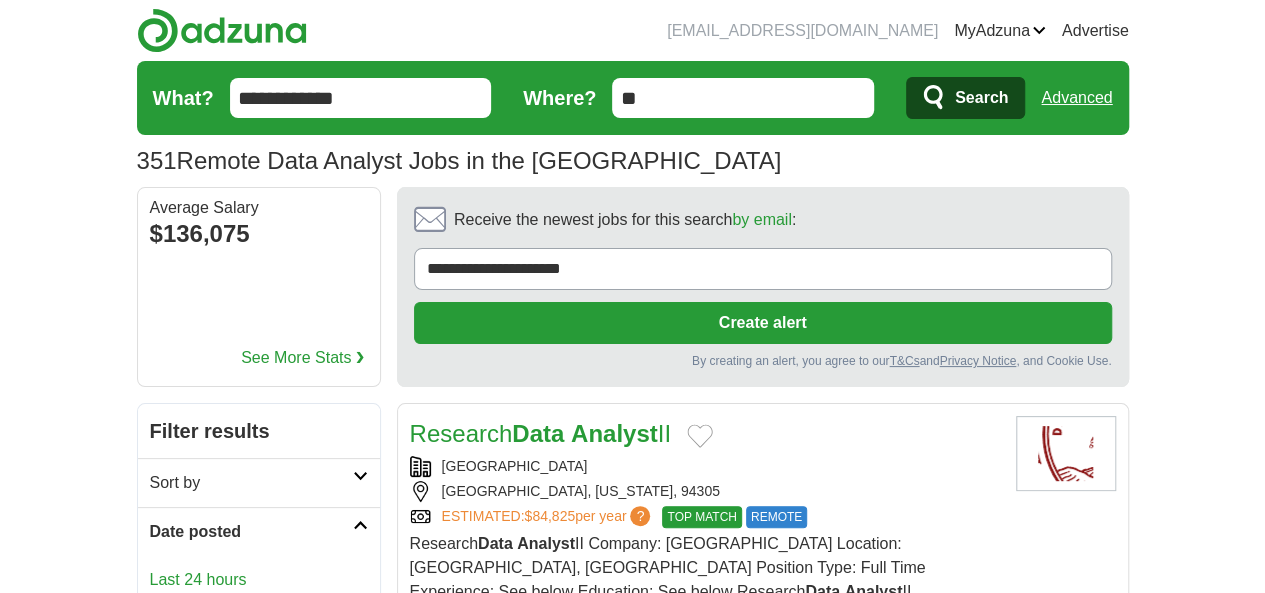 click on "Last 24 hours" at bounding box center [259, 580] 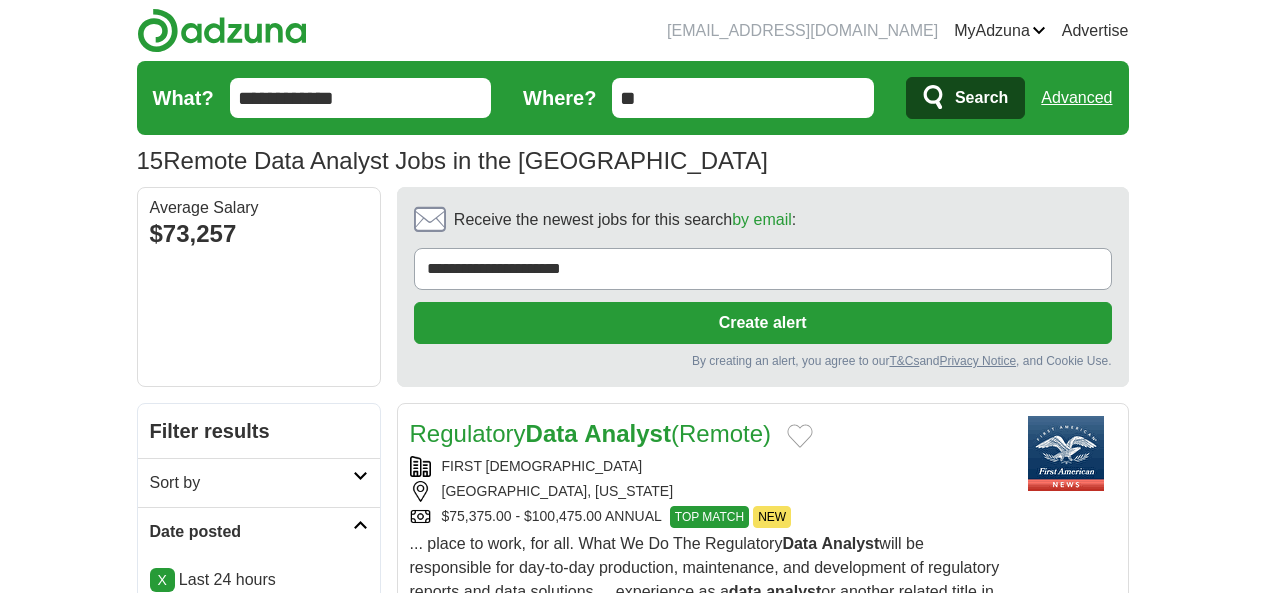 scroll, scrollTop: 0, scrollLeft: 0, axis: both 